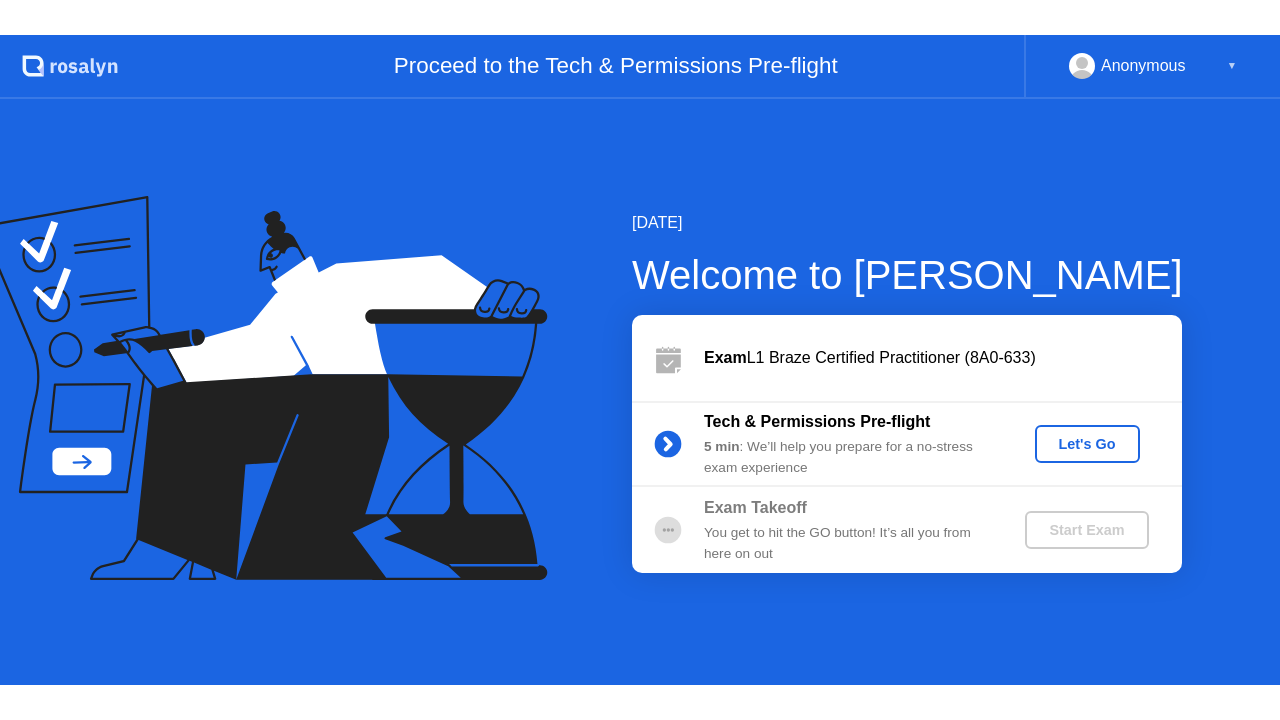 scroll, scrollTop: 0, scrollLeft: 0, axis: both 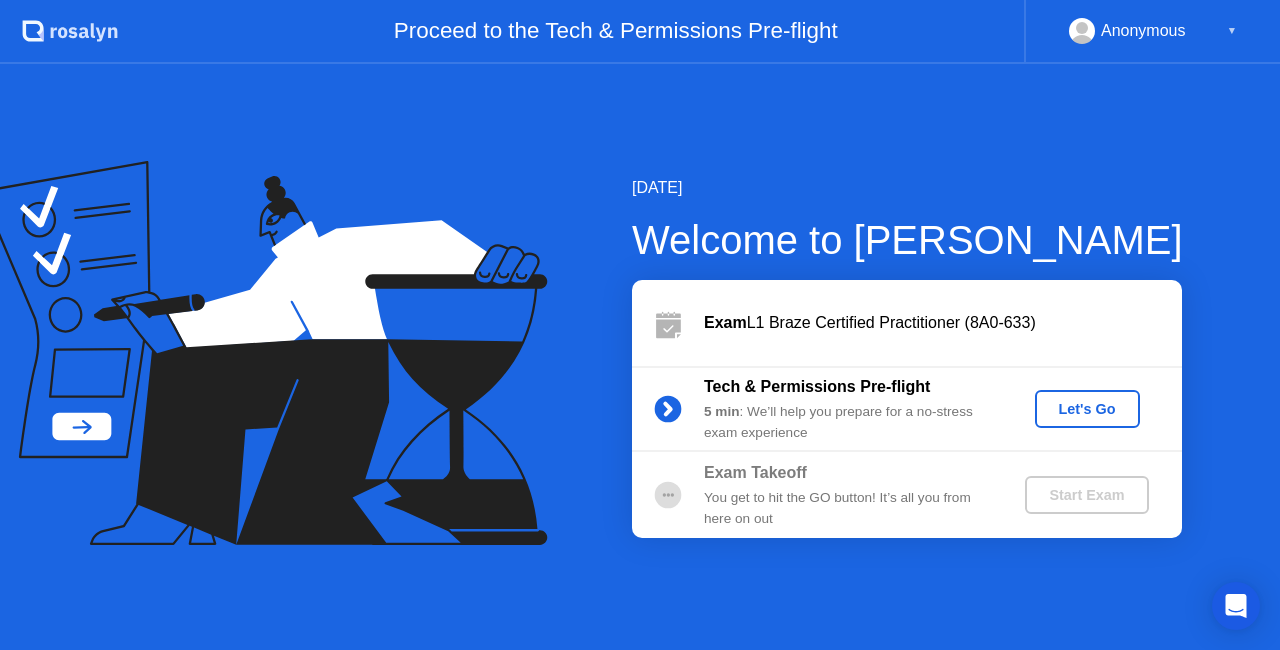 click on "Let's Go" 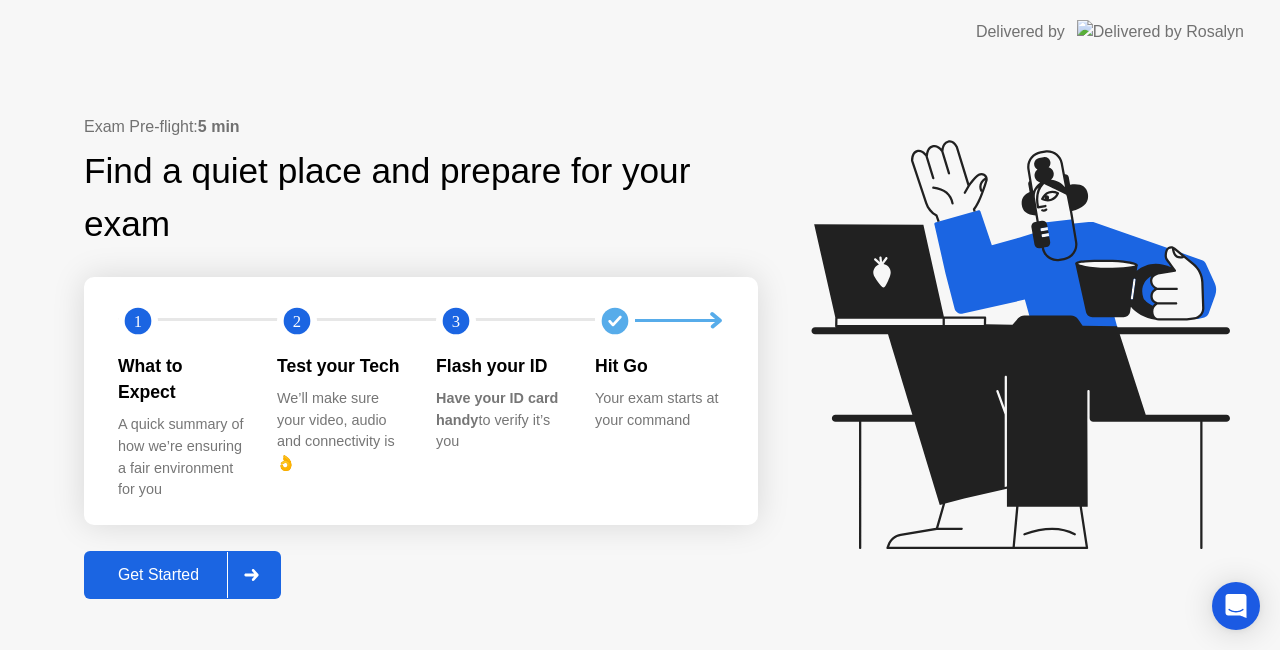 click on "Get Started" 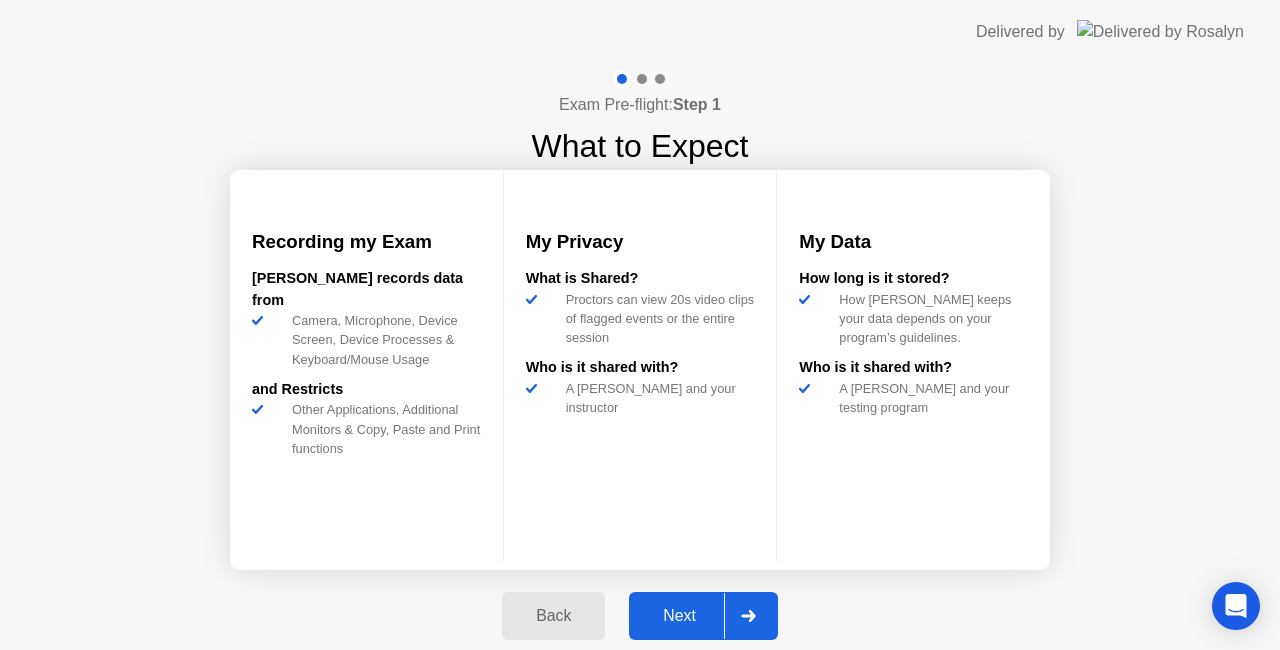 click on "Next" 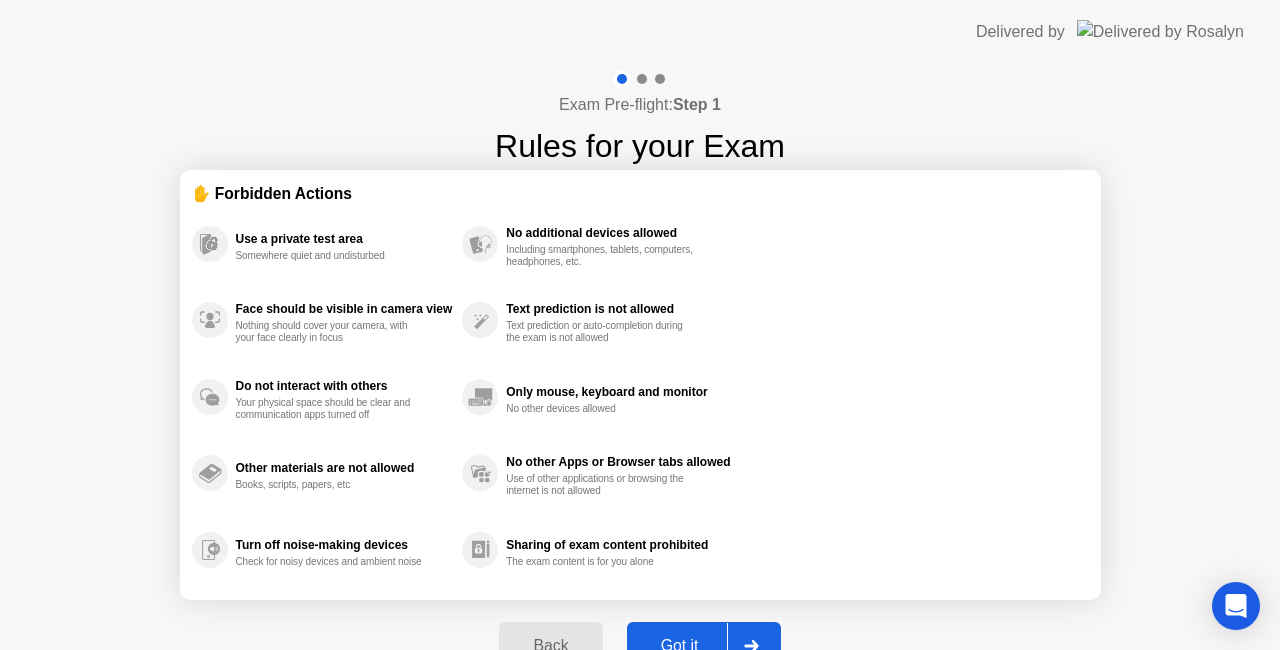 click on "Got it" 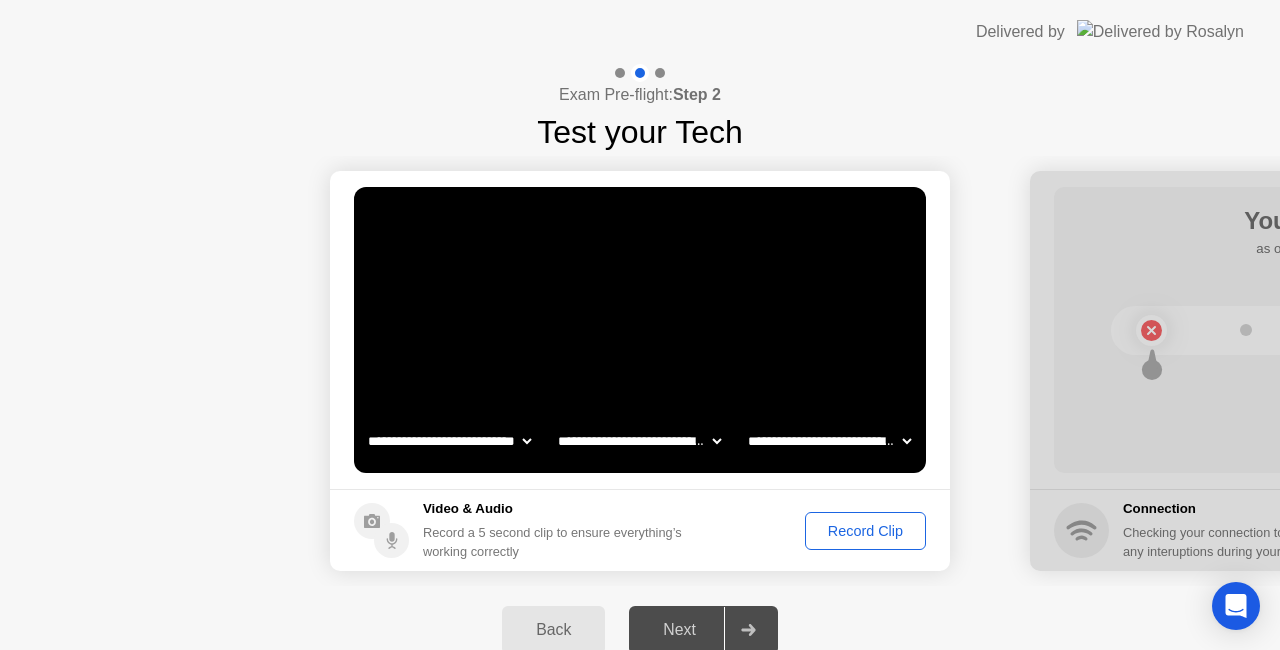 click on "Record Clip" 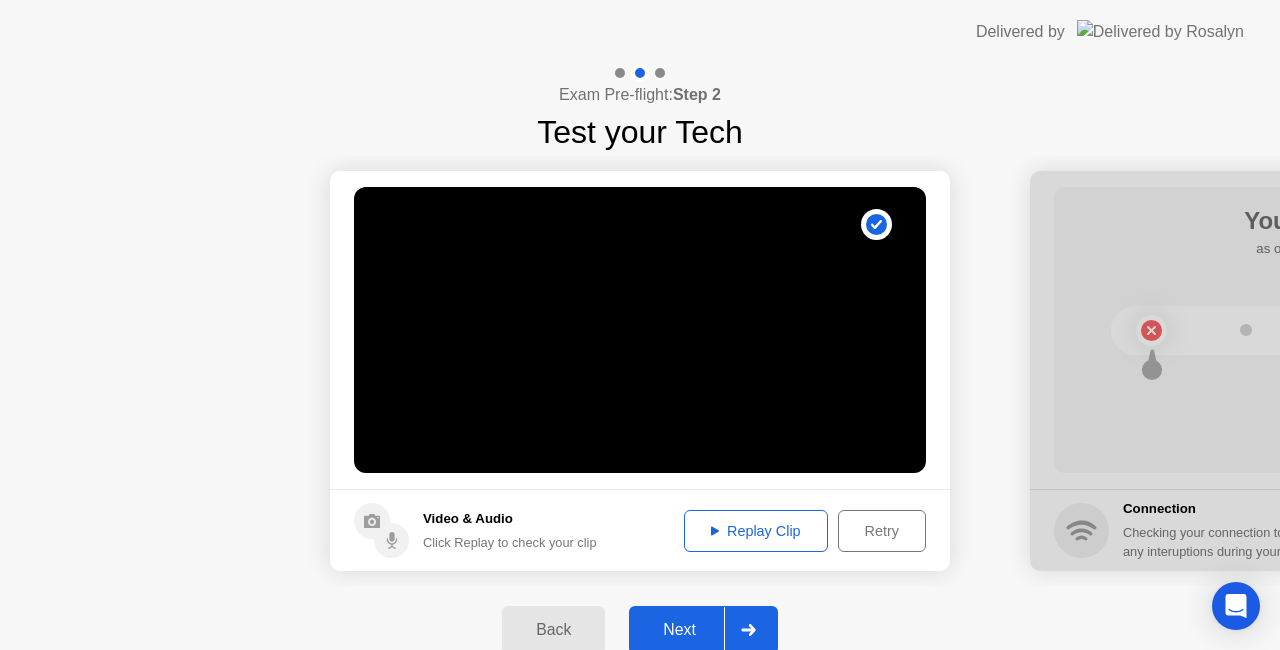 click on "Replay Clip" 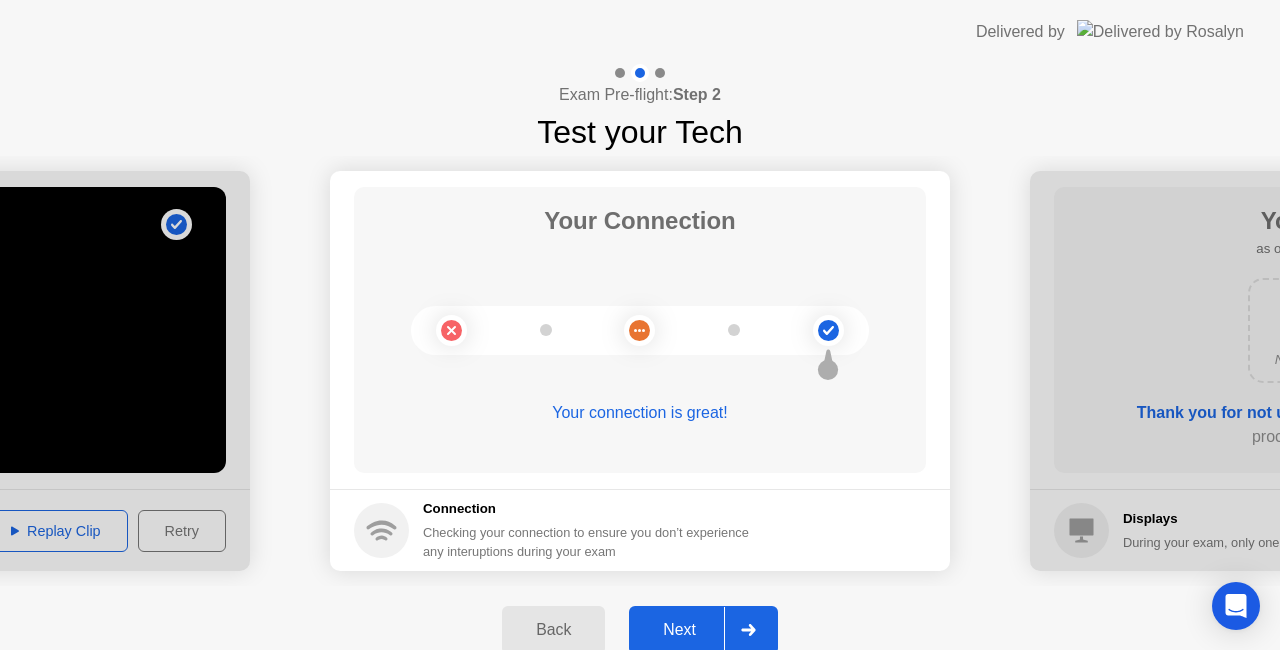 click on "Next" 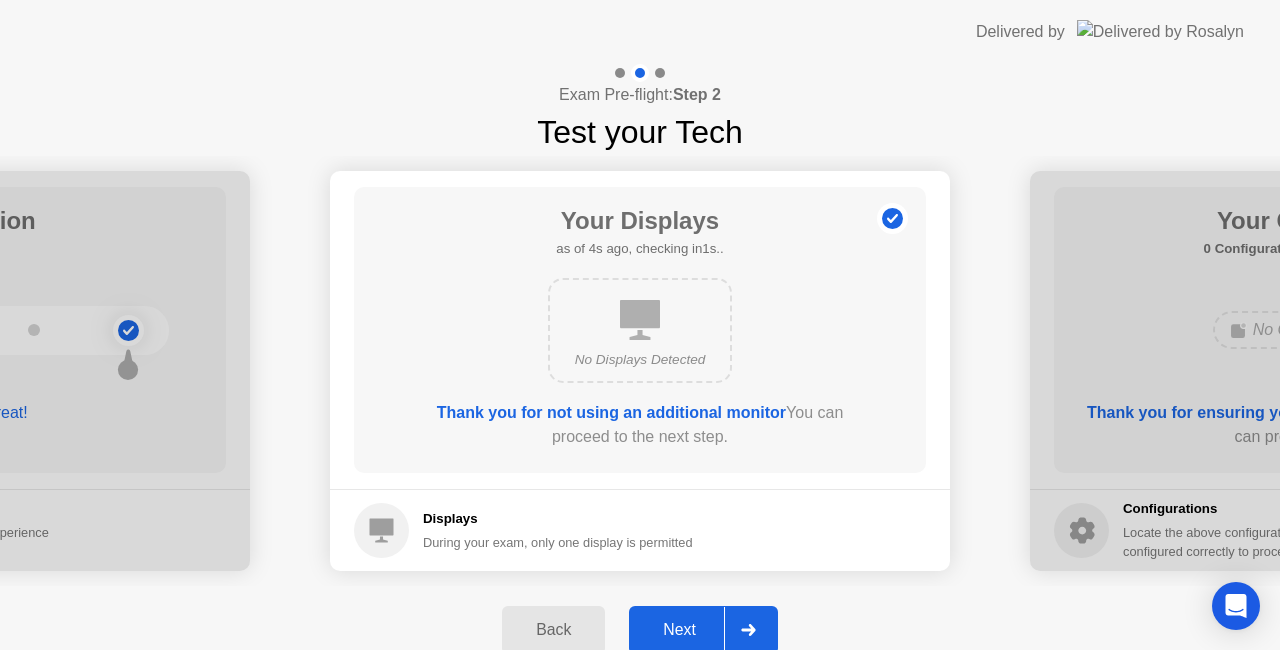 click on "Next" 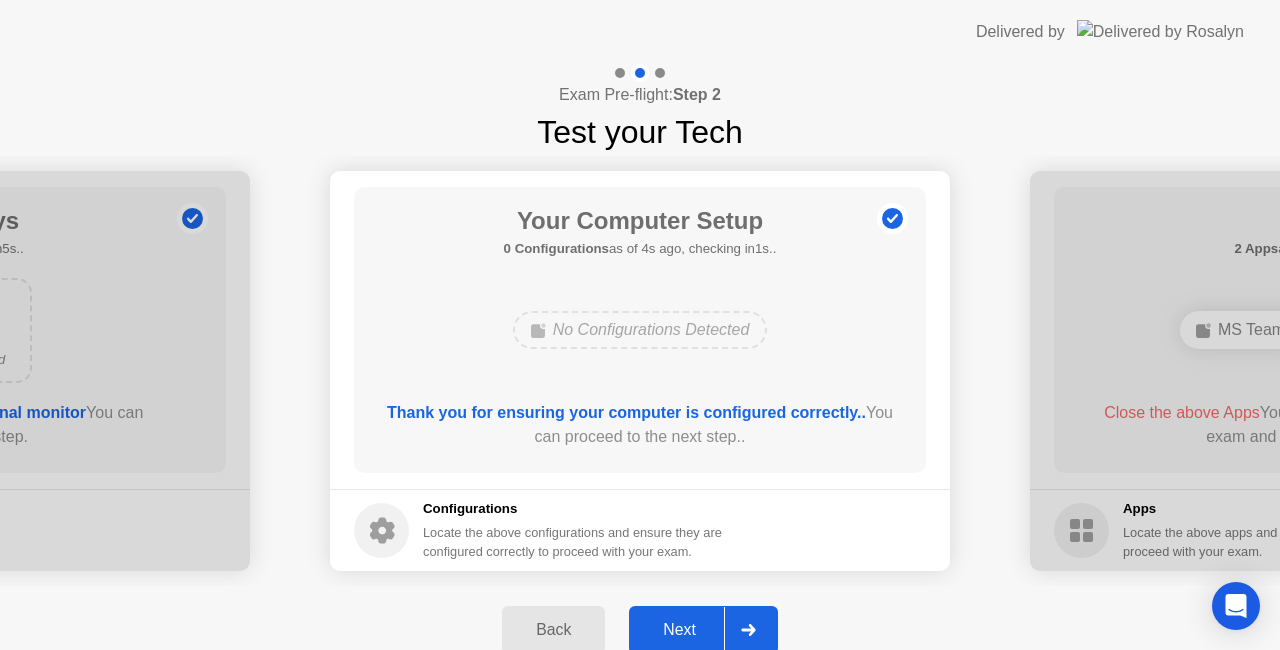 click on "Next" 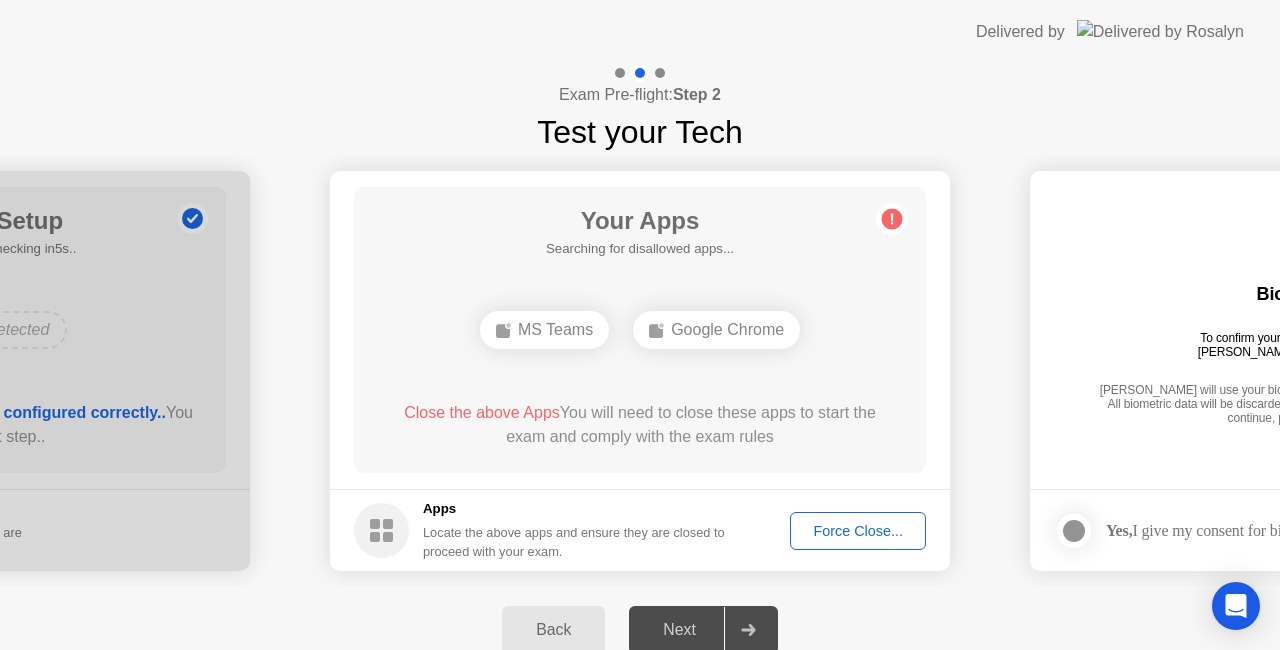 click on "Back Next" 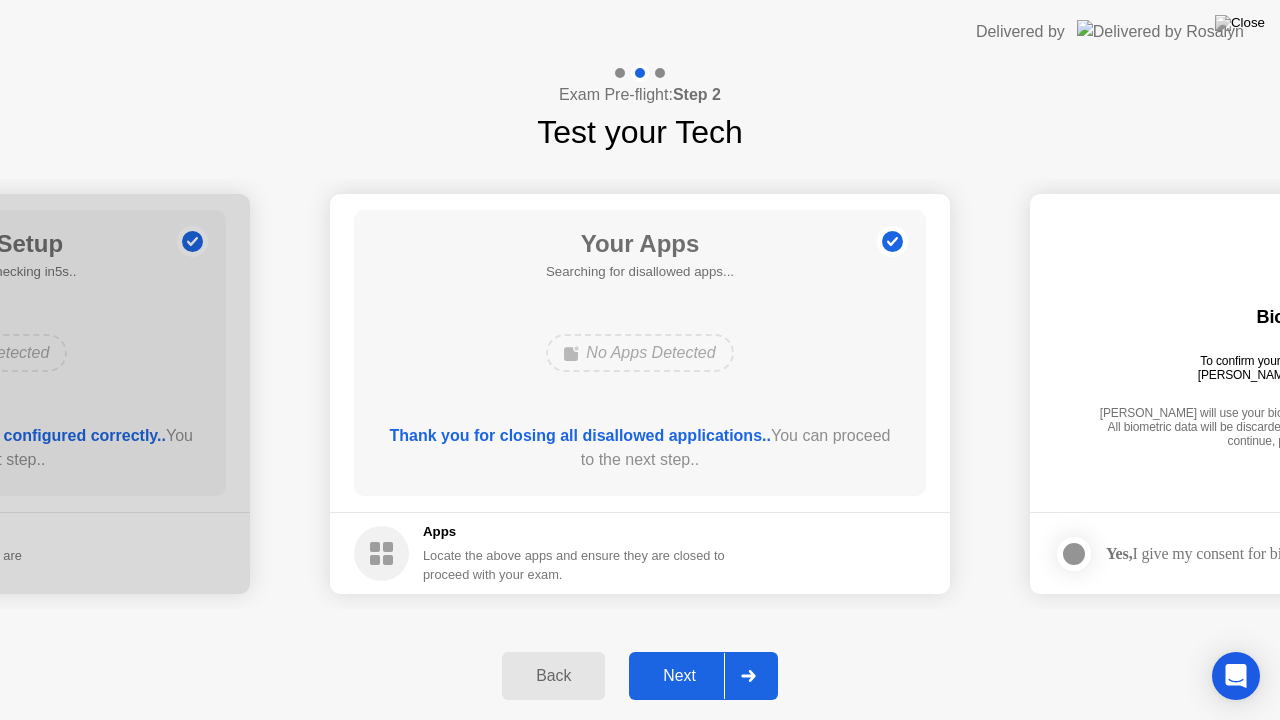 click on "Next" 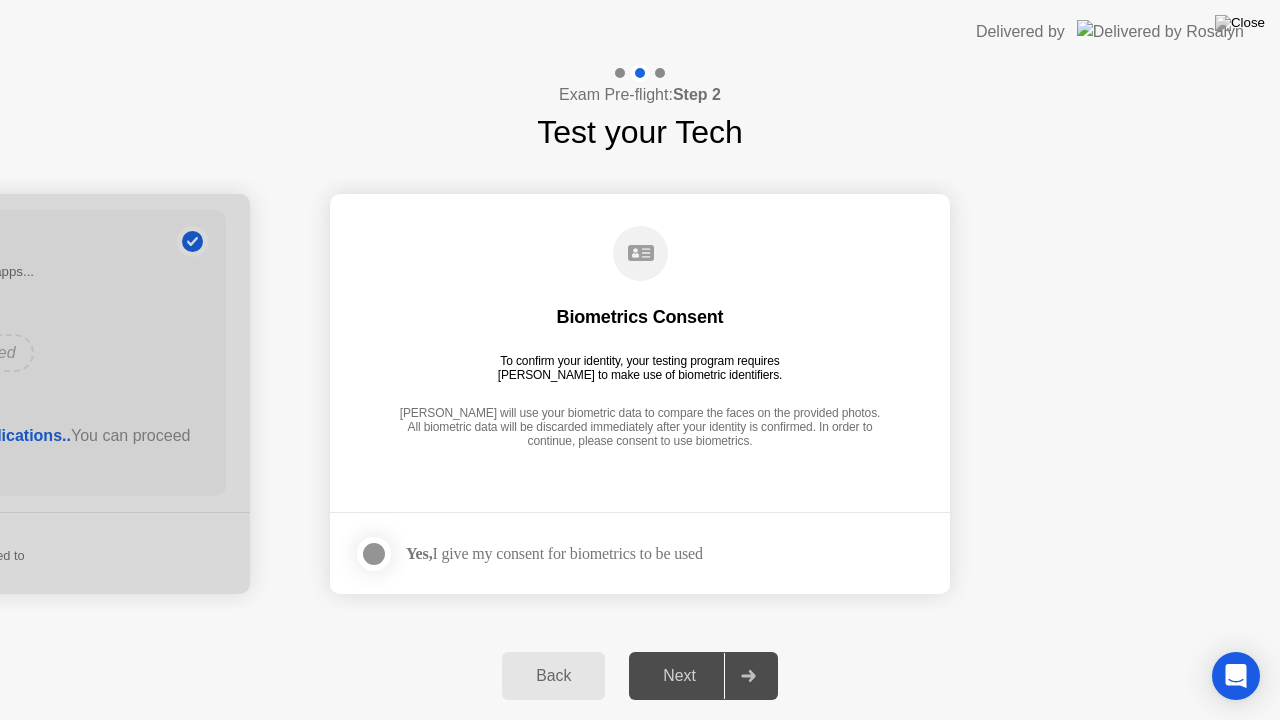 click 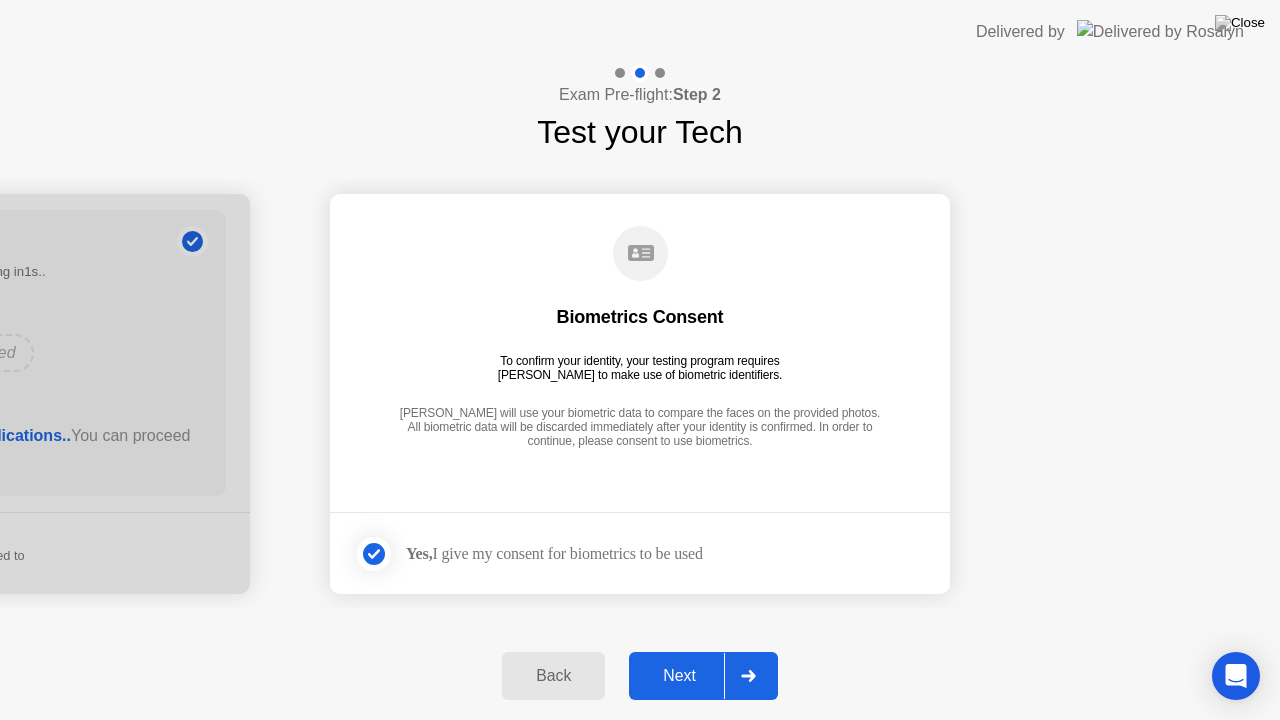 click on "Next" 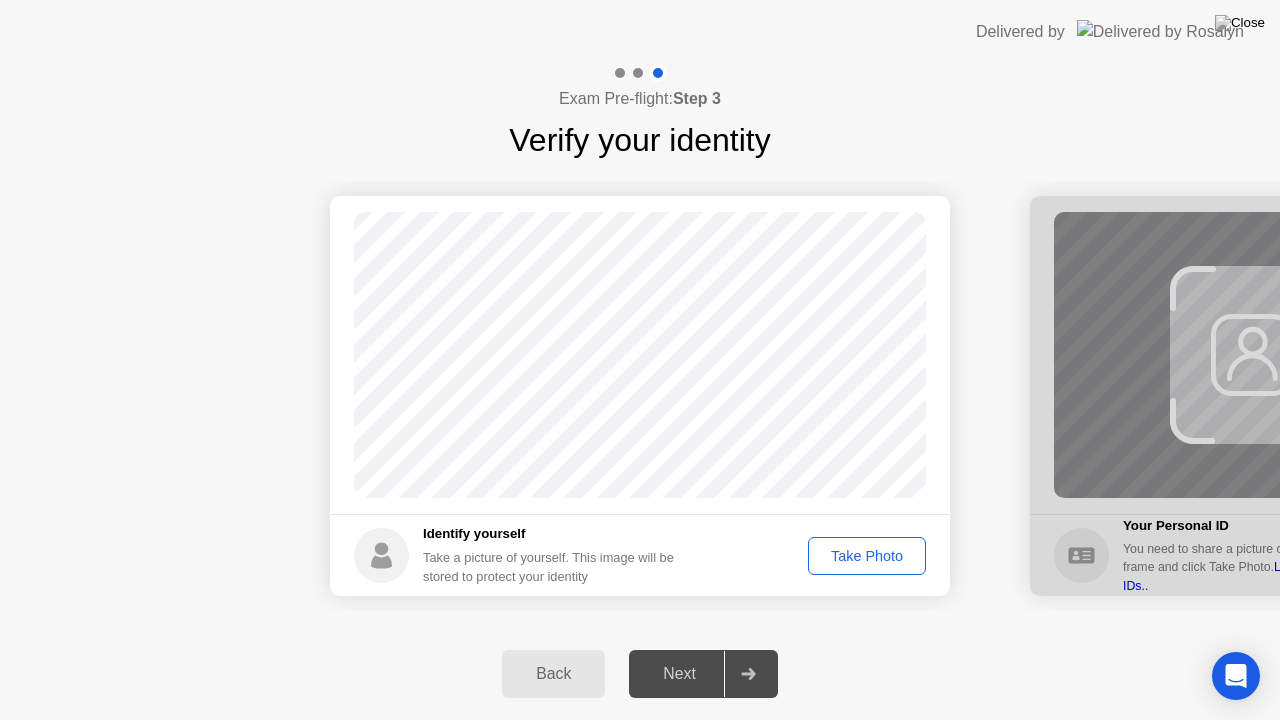 click on "Take Photo" 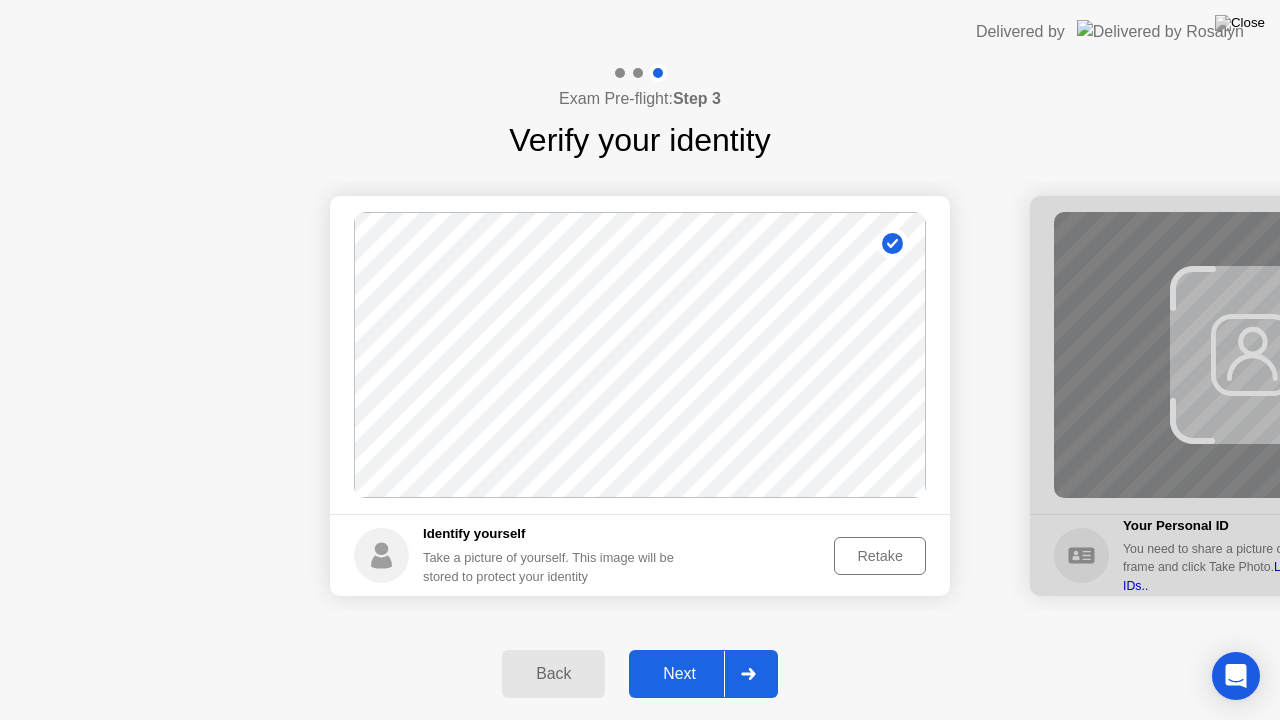 click on "Next" 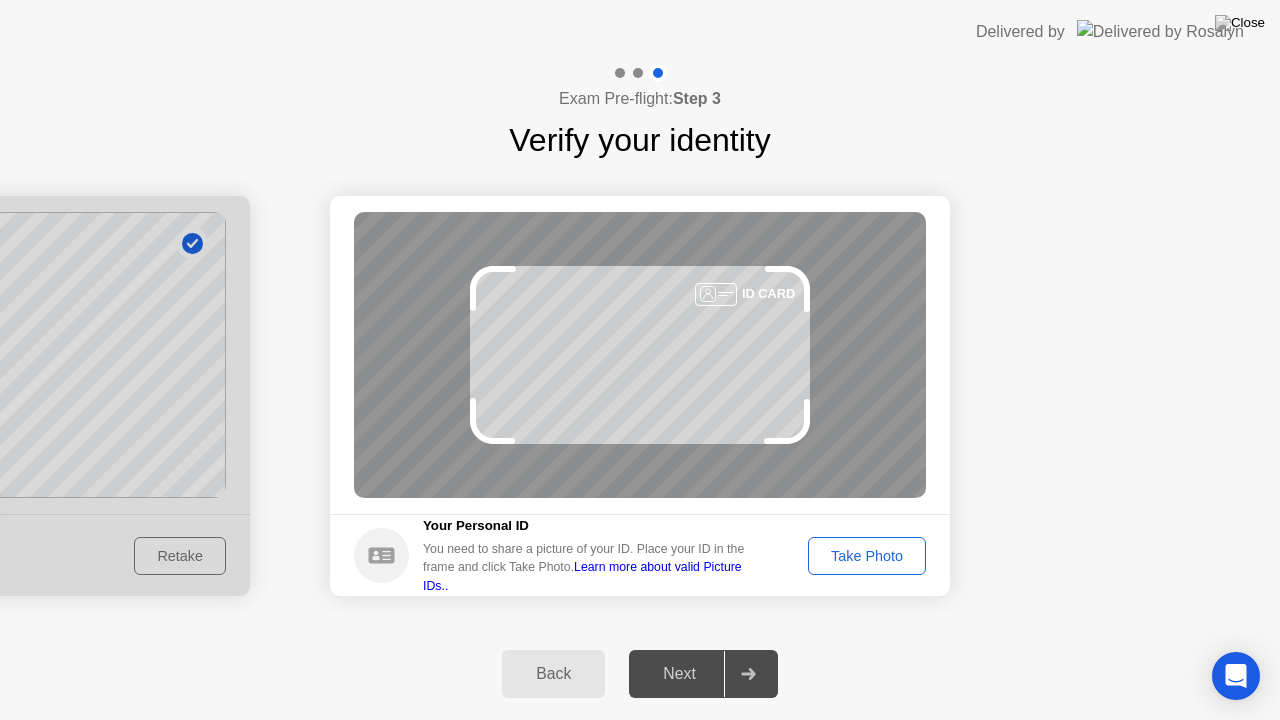 click on "Take Photo" 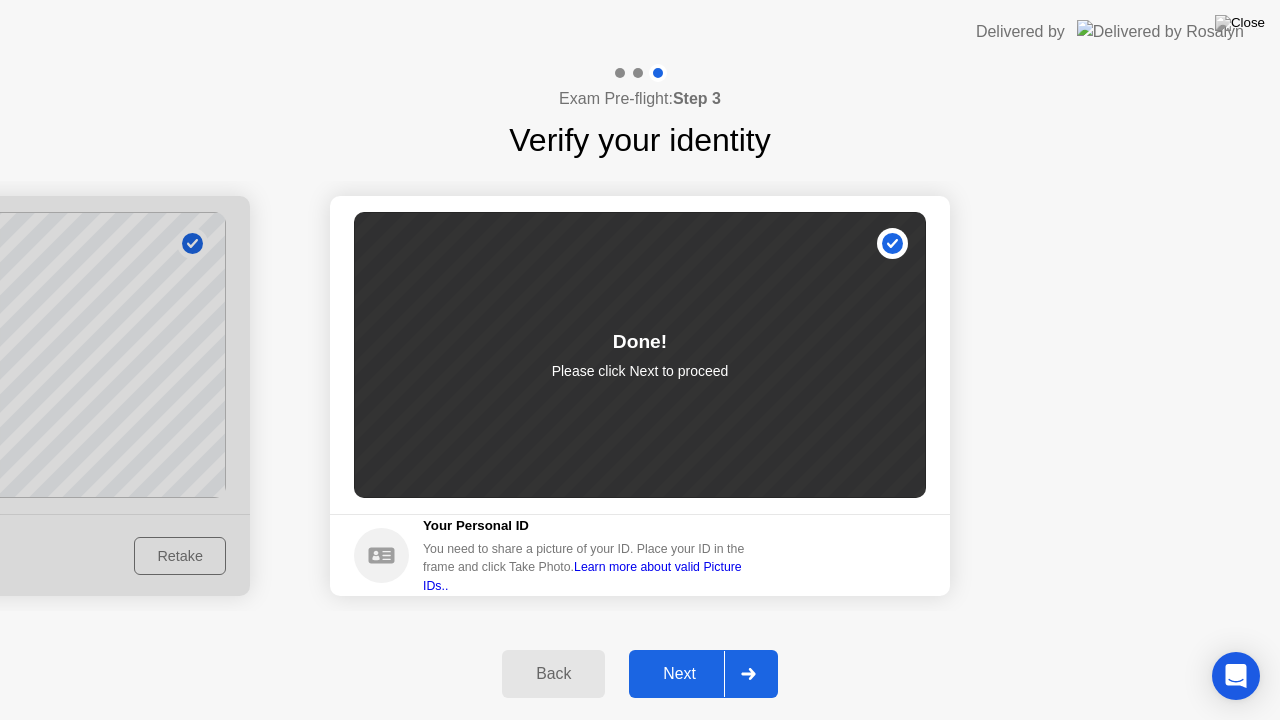click on "Next" 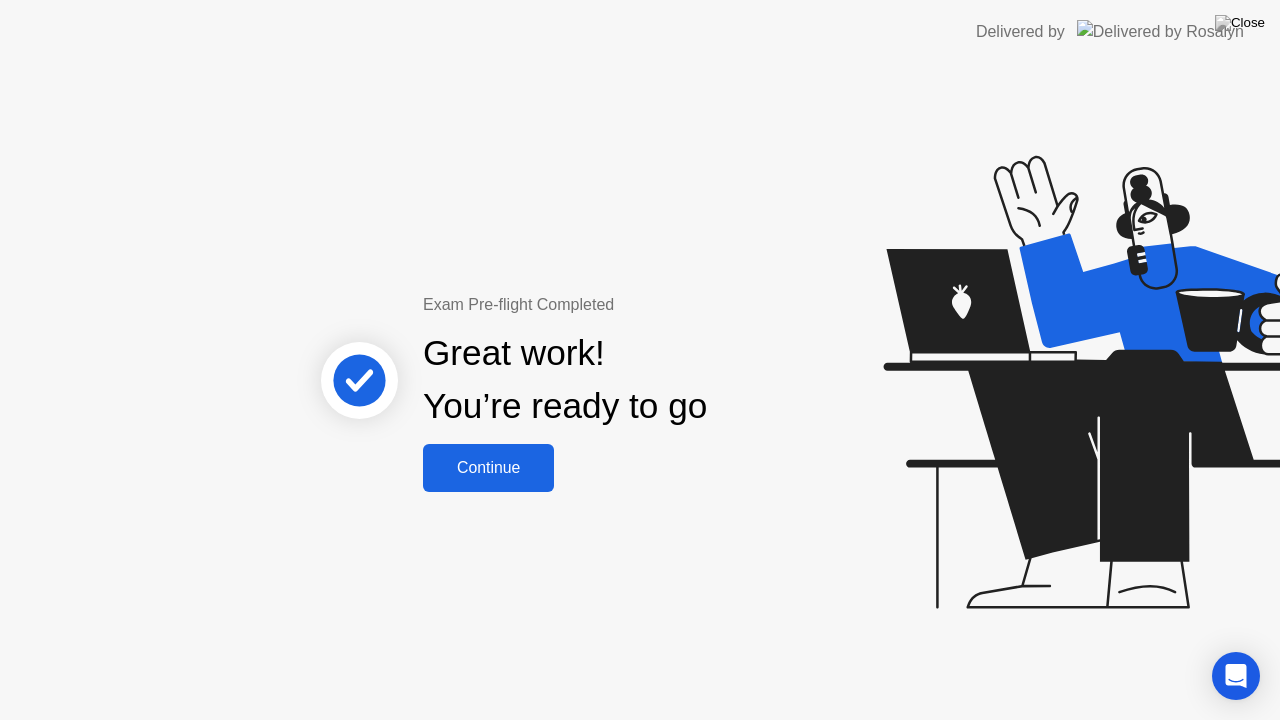 click on "Continue" 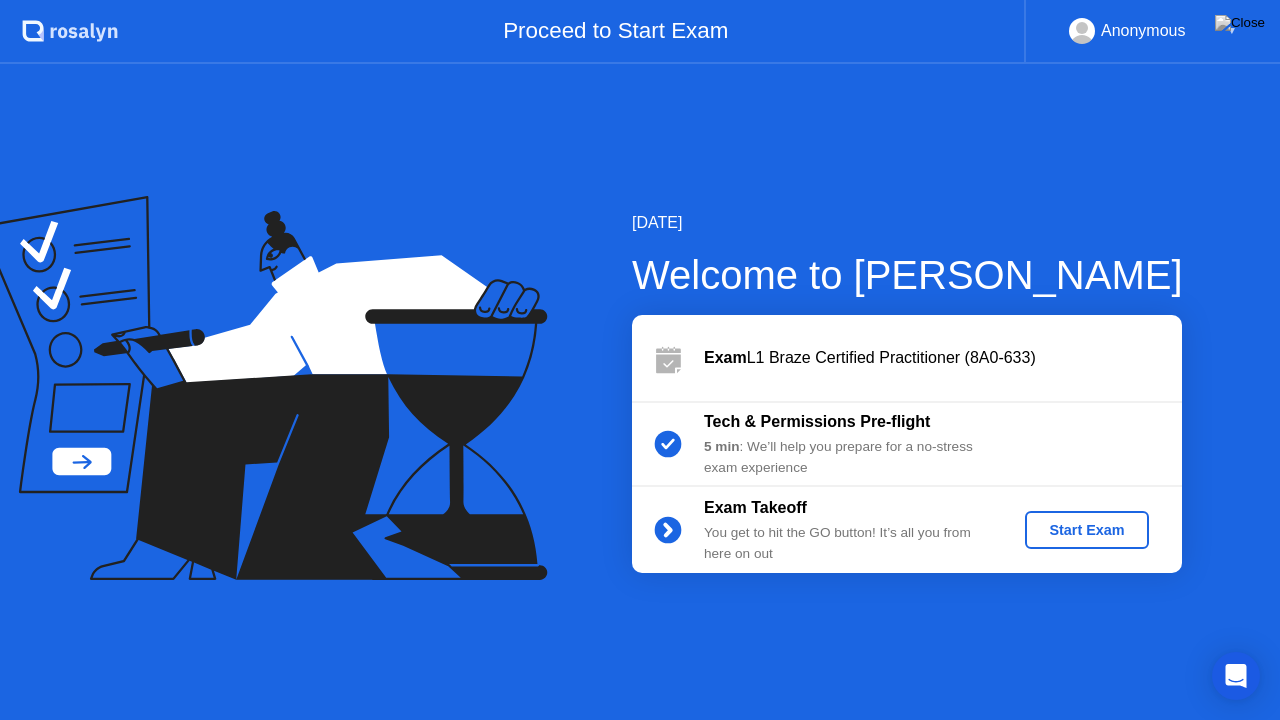 click on "Start Exam" 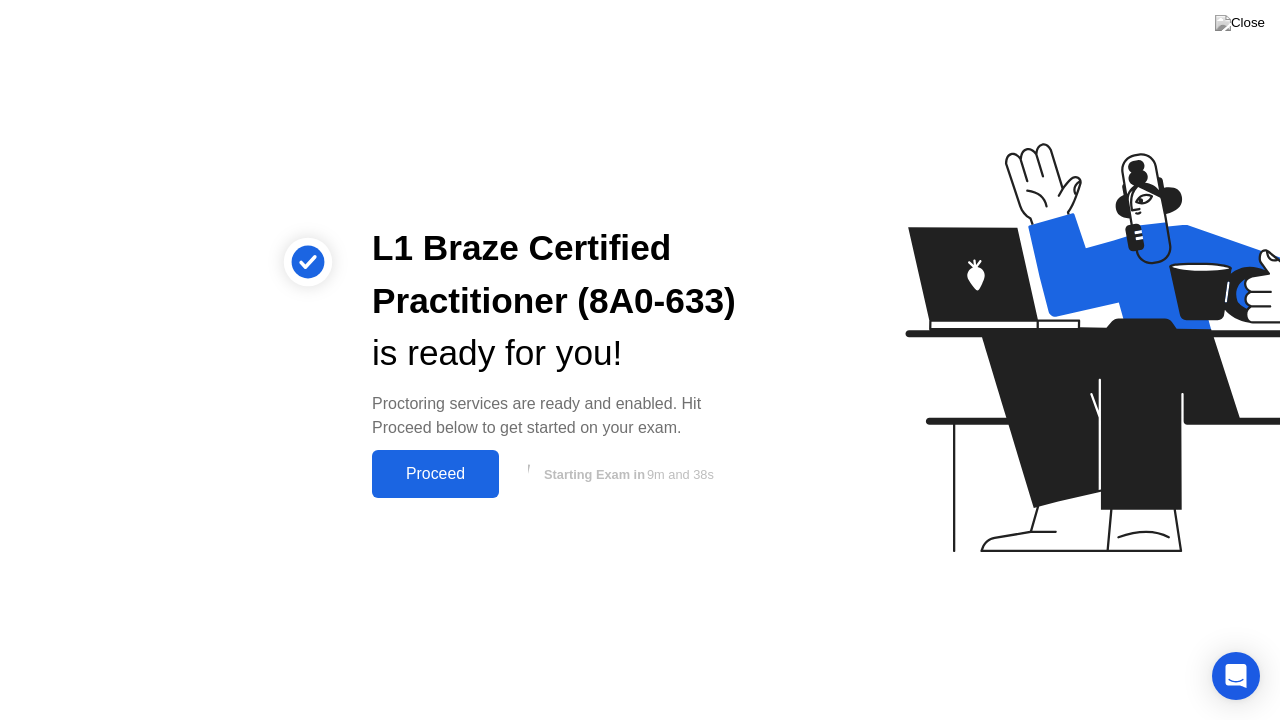 click on "Proceed" 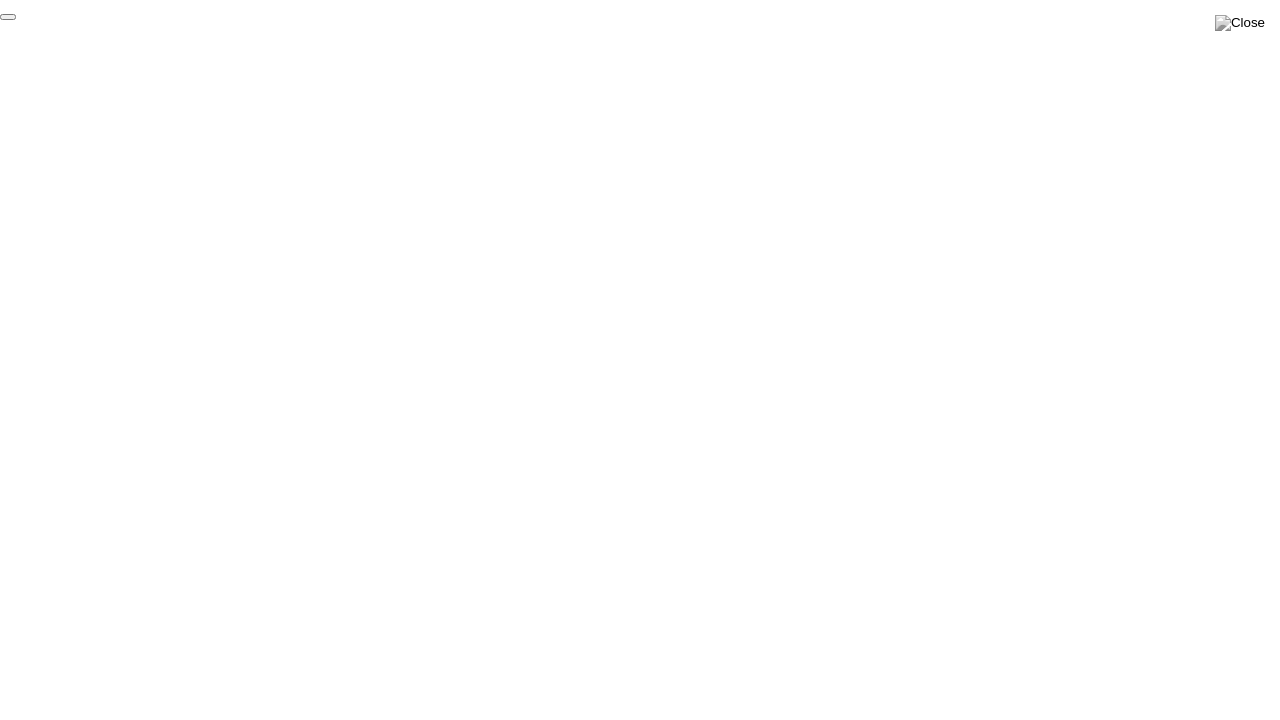 click on "End Proctoring Session" 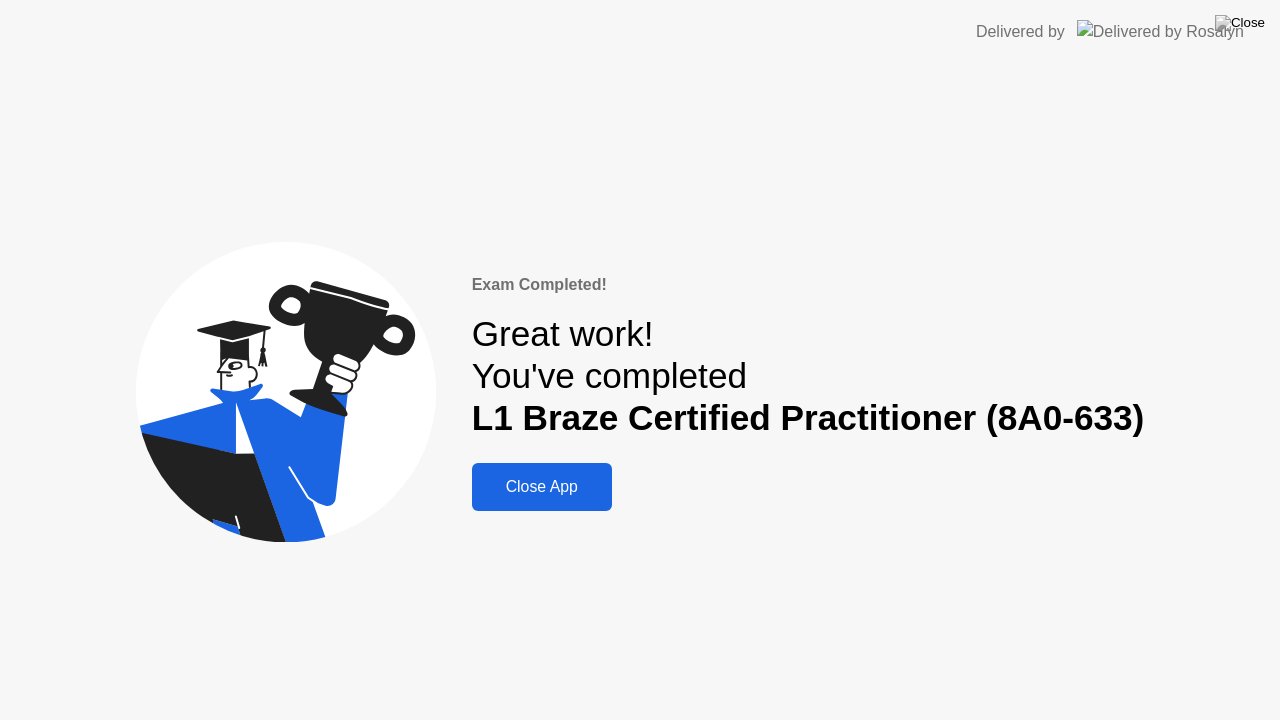 click on "Close App" 